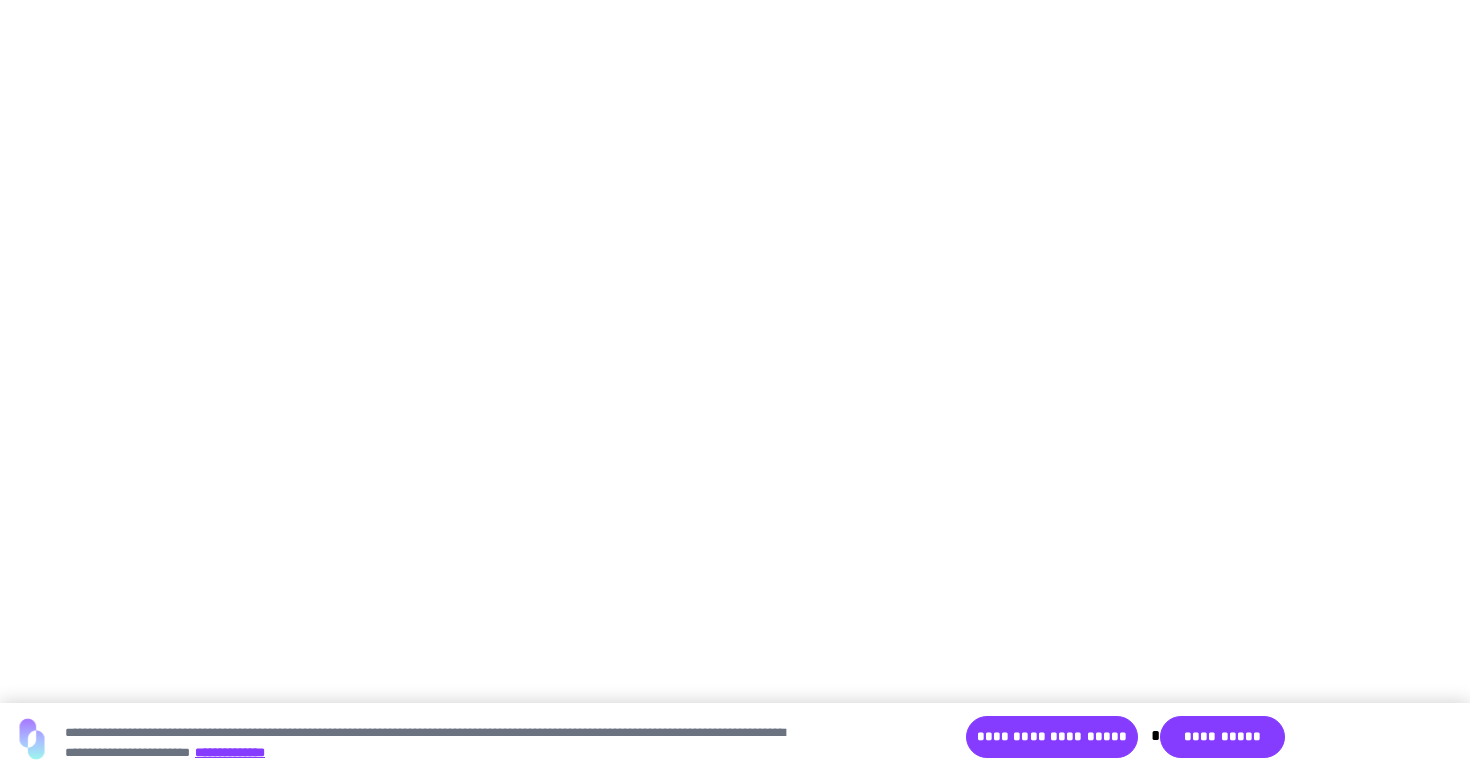 scroll, scrollTop: 0, scrollLeft: 0, axis: both 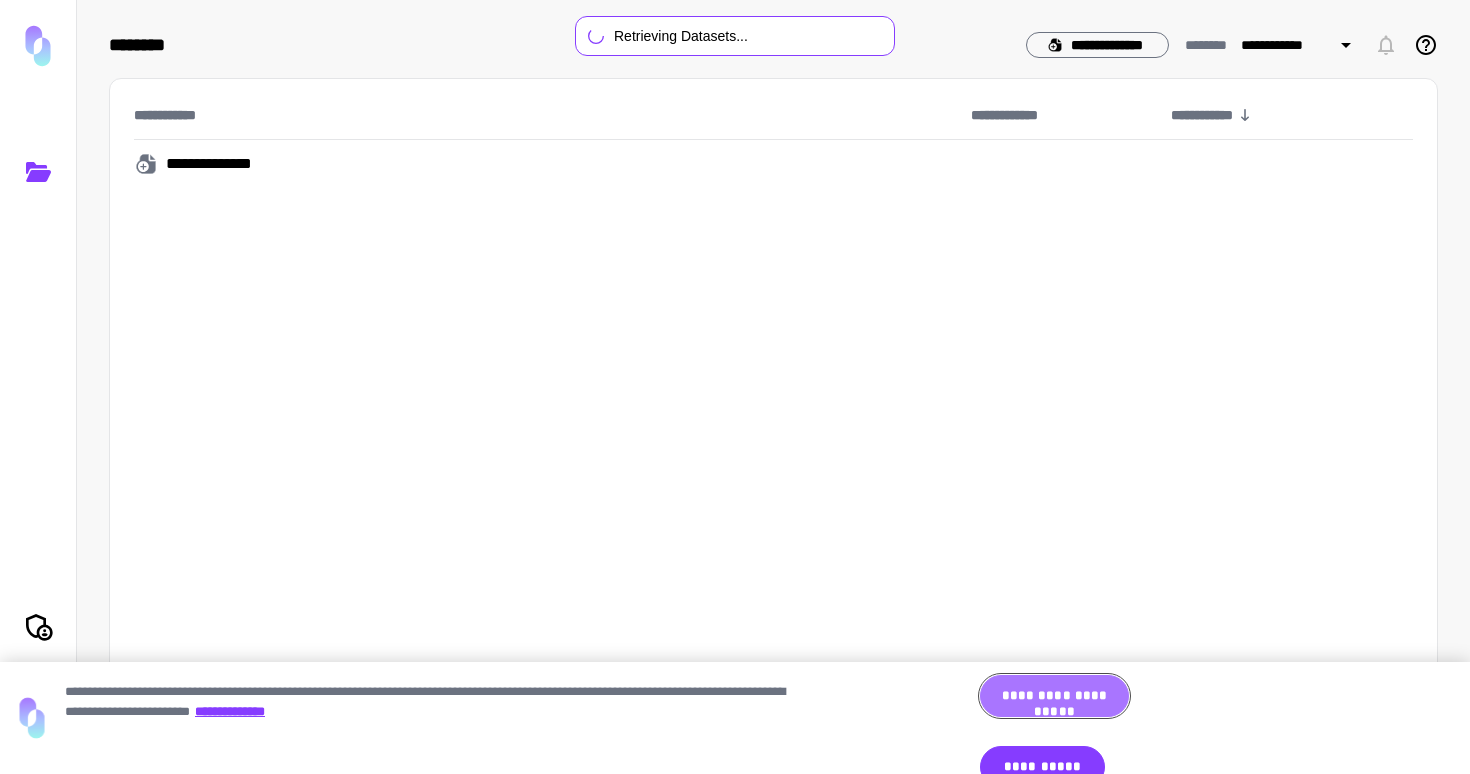 click on "**********" at bounding box center (1054, 696) 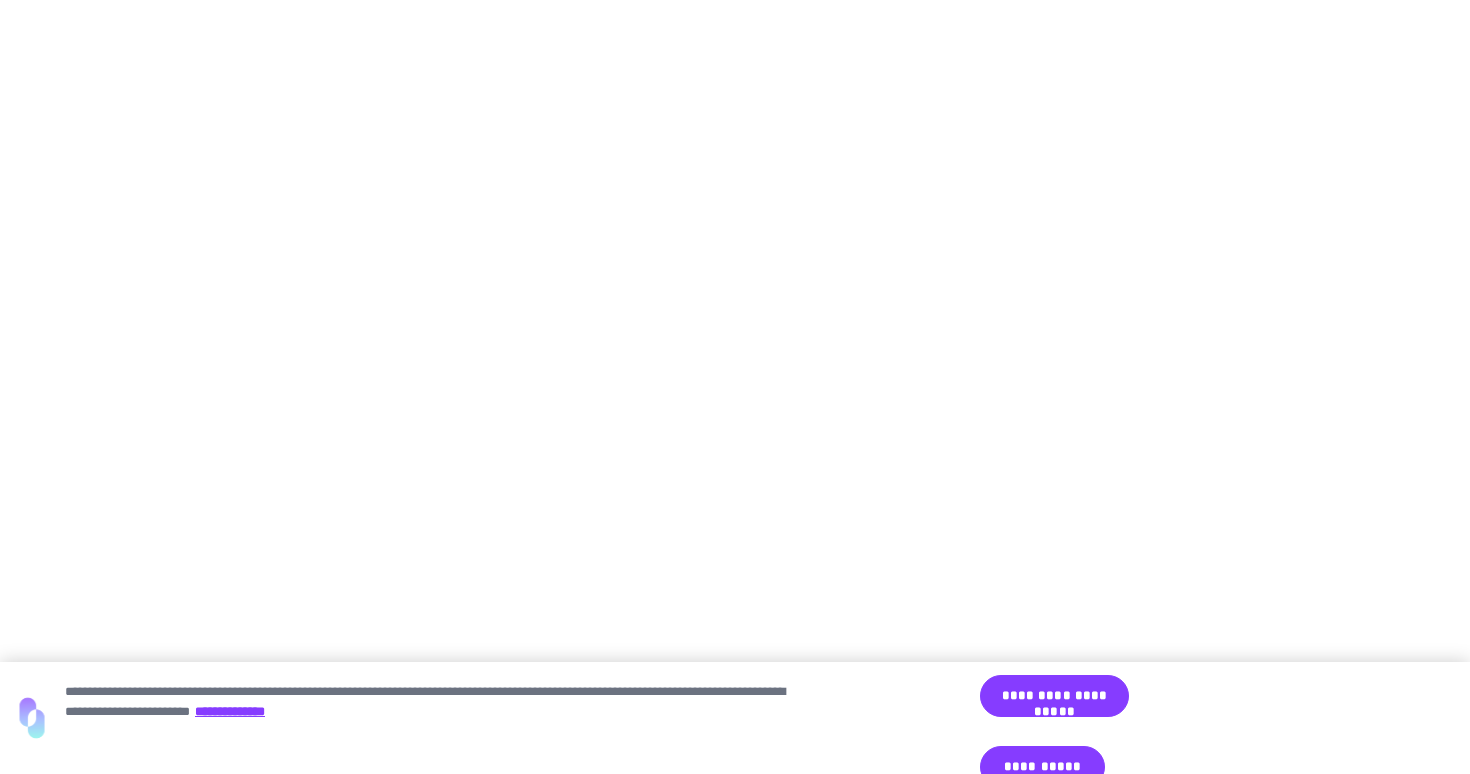 scroll, scrollTop: 0, scrollLeft: 0, axis: both 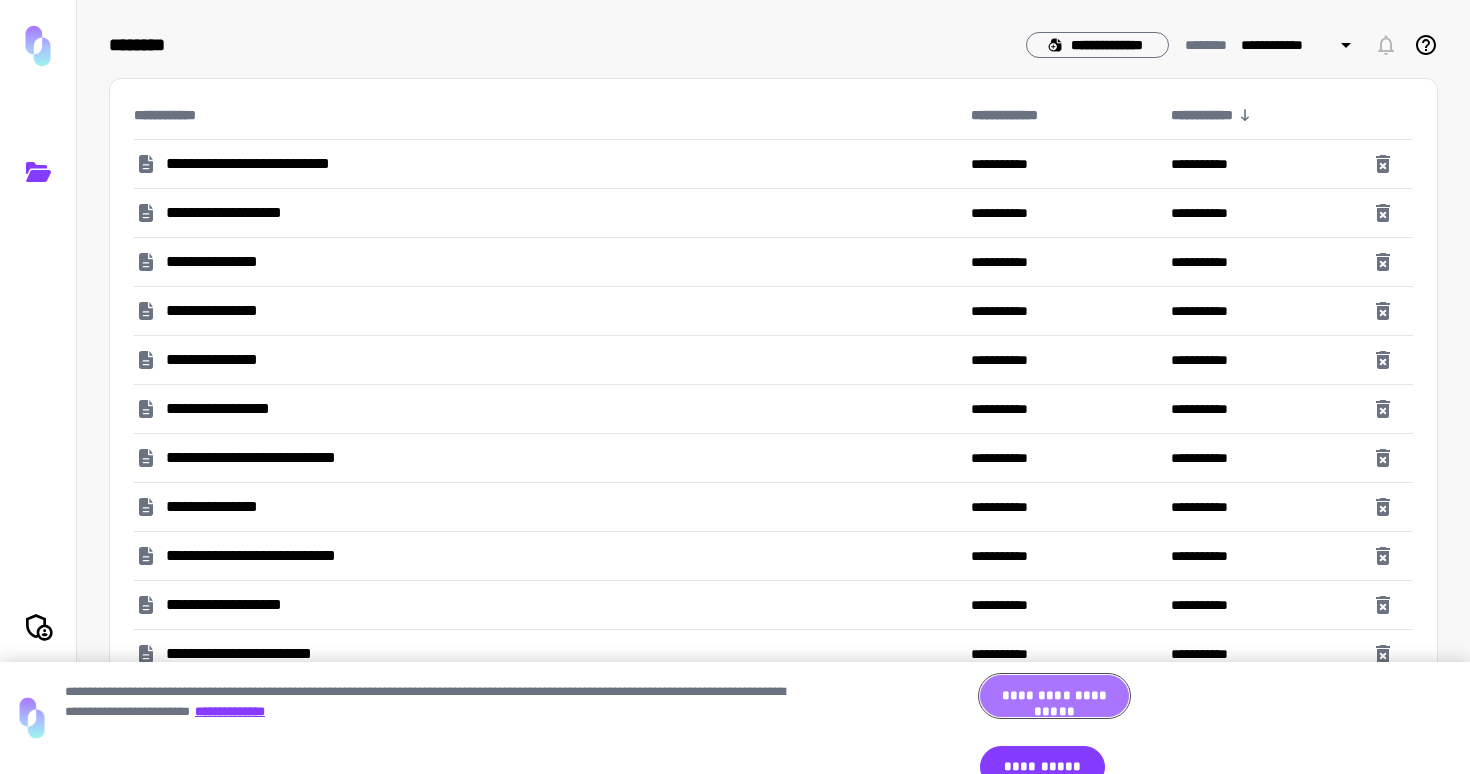 click on "**********" at bounding box center [1054, 696] 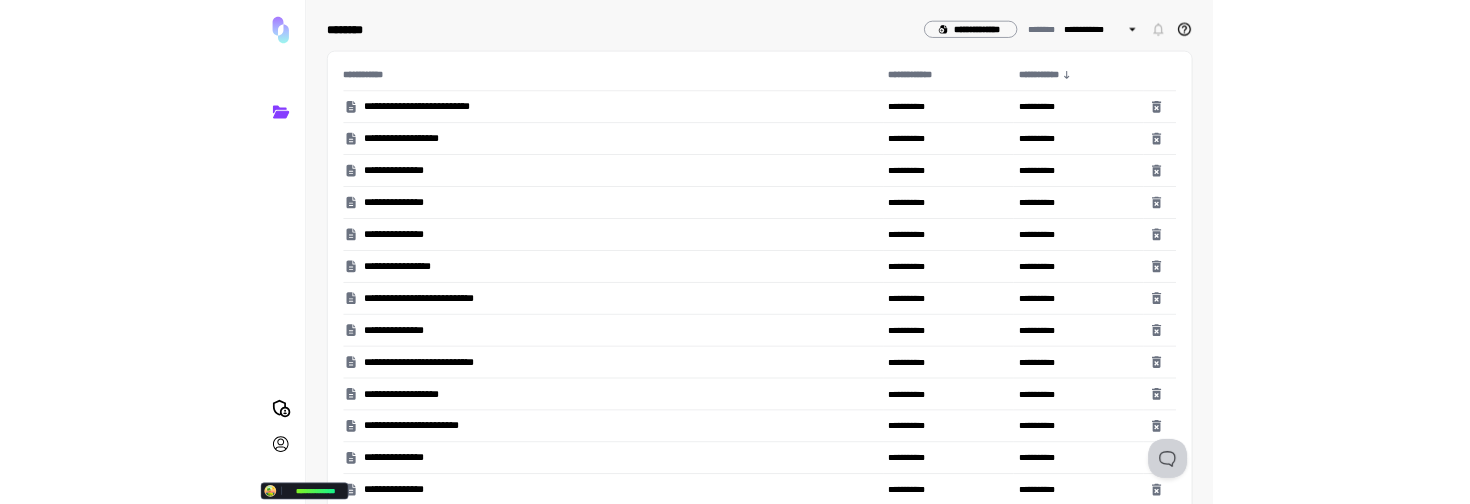 scroll, scrollTop: 0, scrollLeft: 0, axis: both 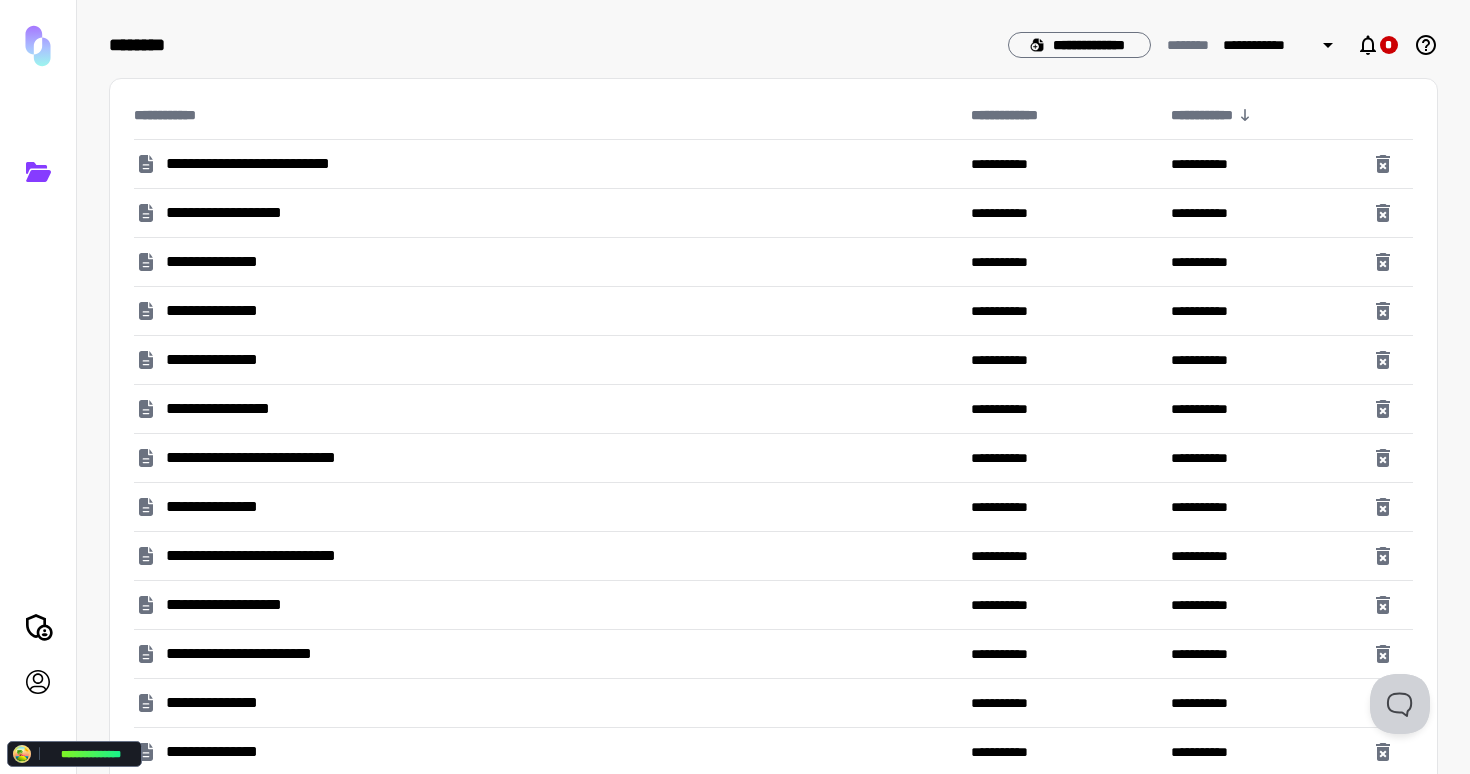 click on "**********" at bounding box center (265, 458) 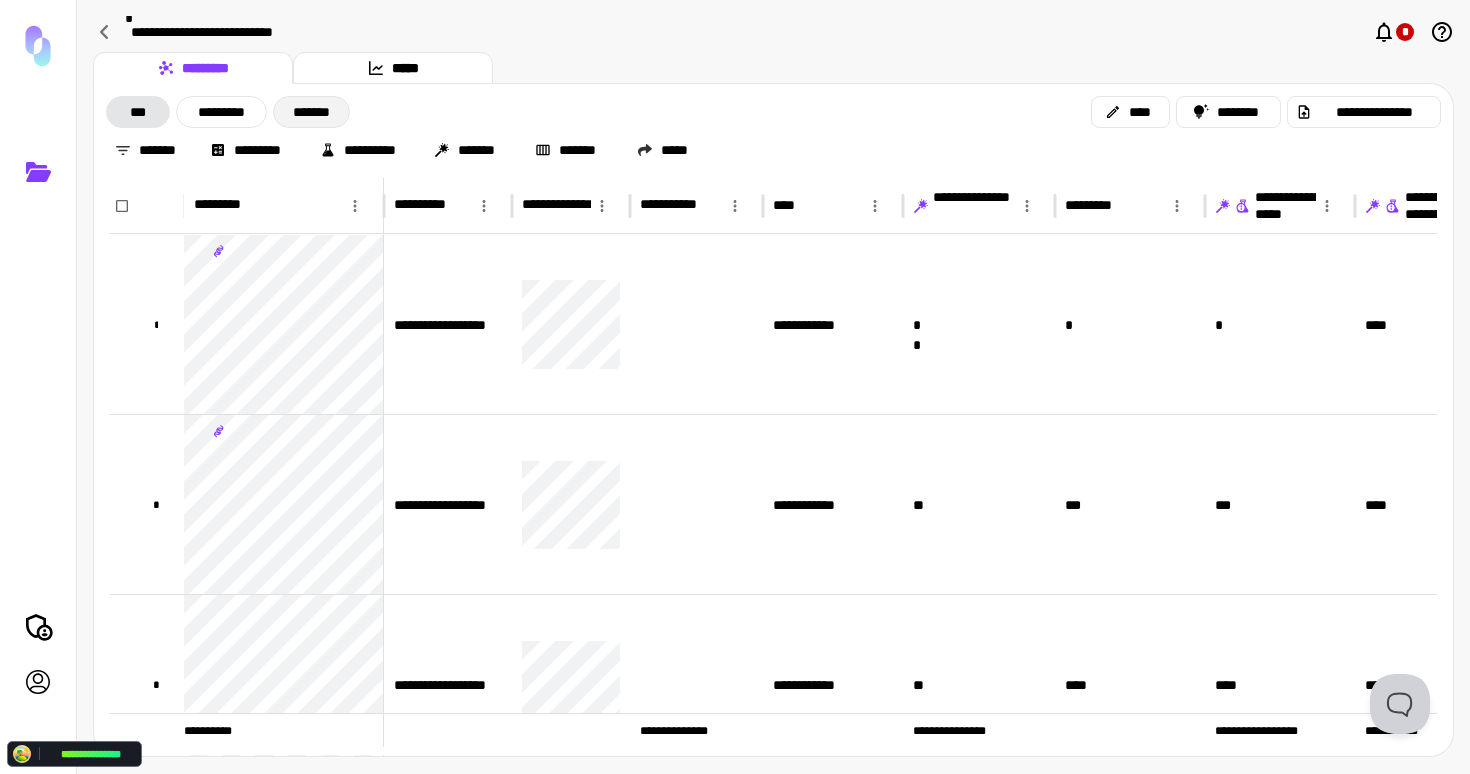 click on "*******" at bounding box center (311, 112) 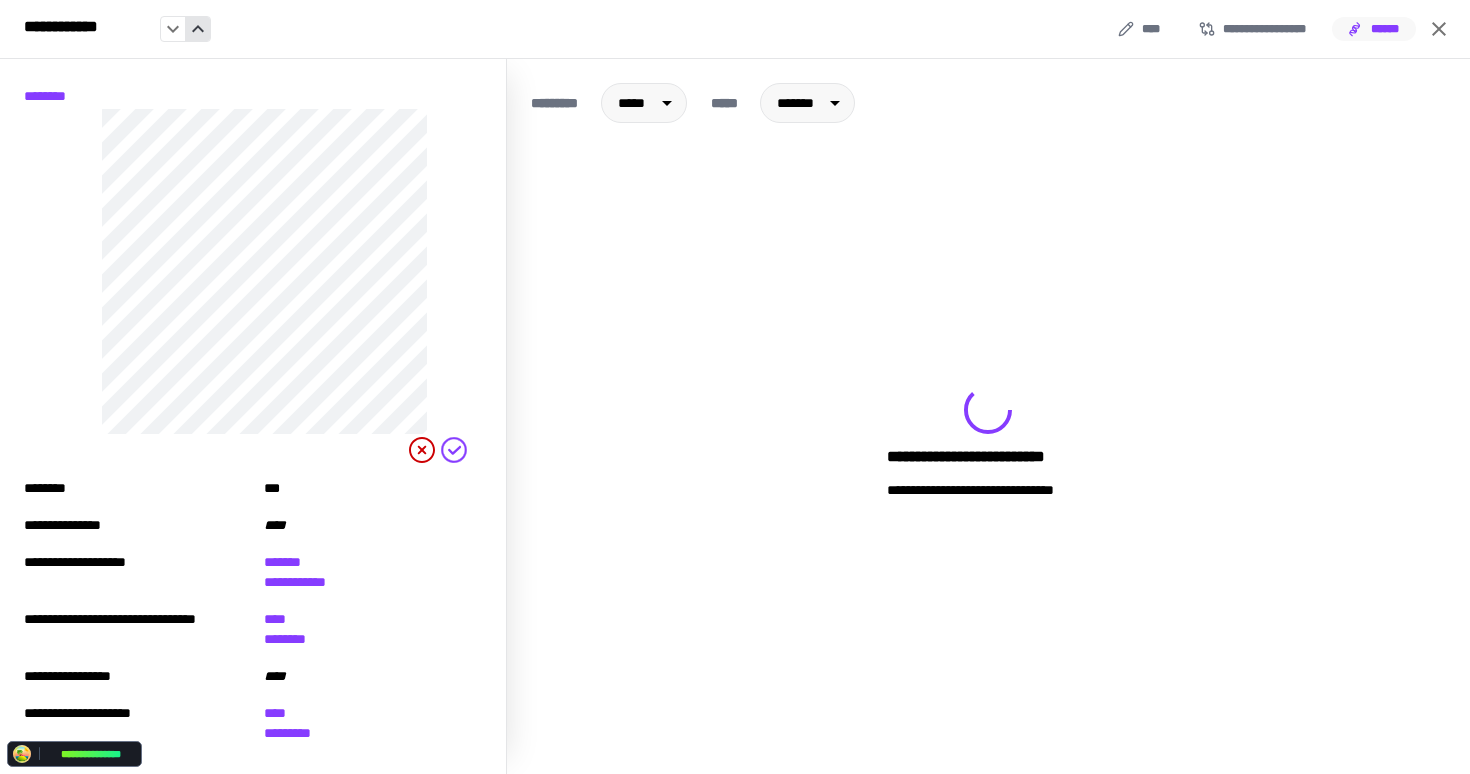 click 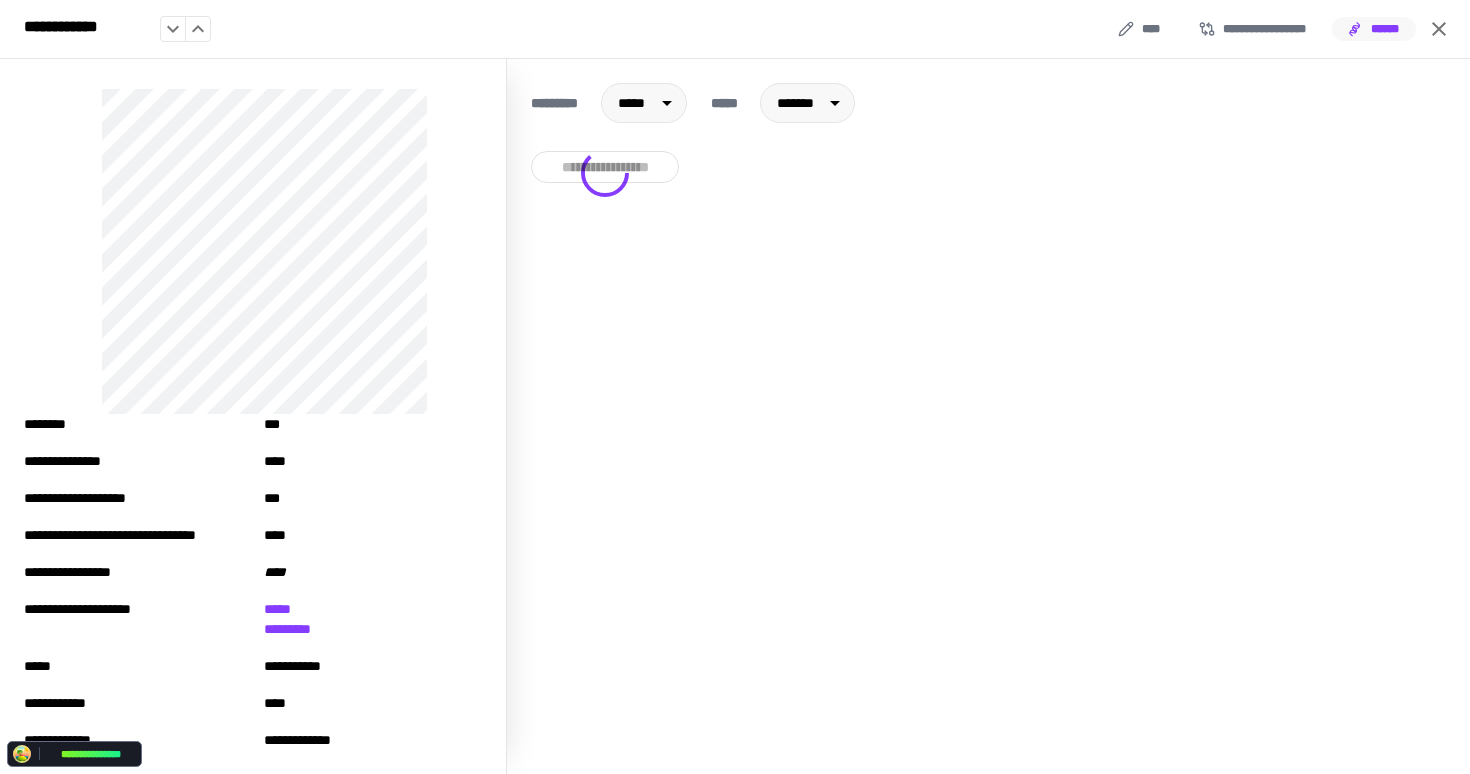 type 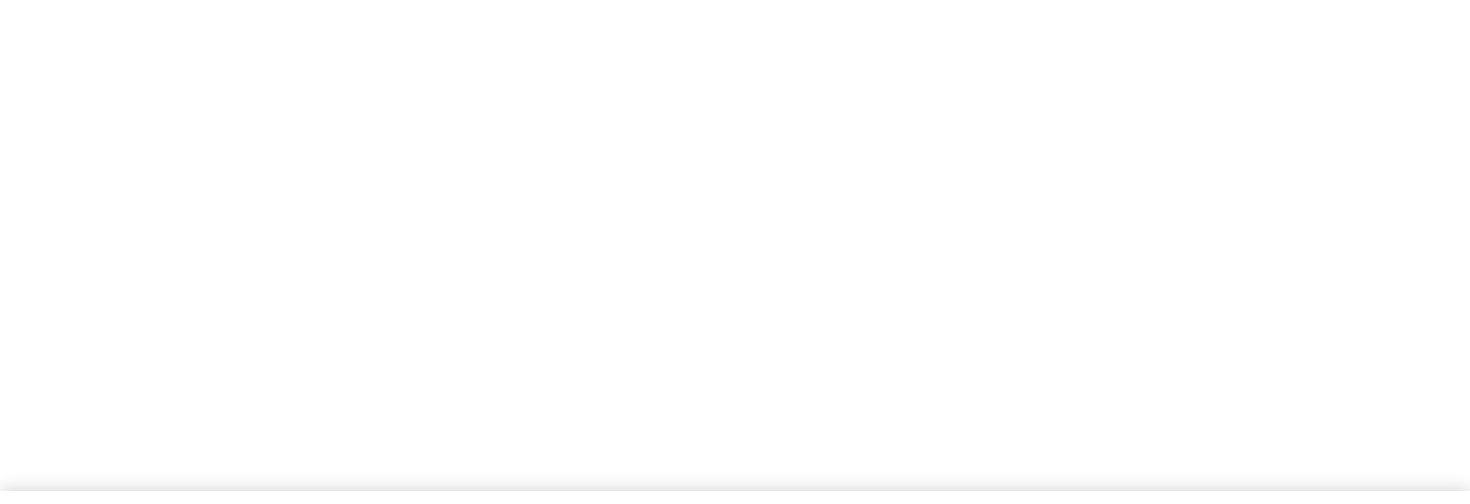 scroll, scrollTop: 0, scrollLeft: 0, axis: both 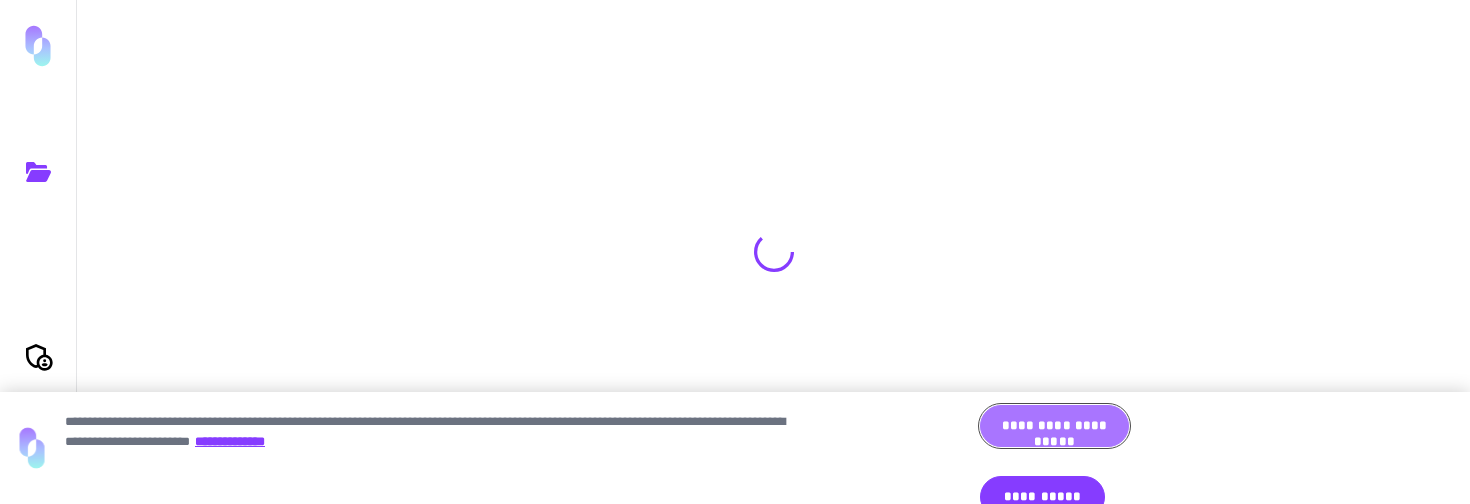 click on "**********" at bounding box center (1054, 426) 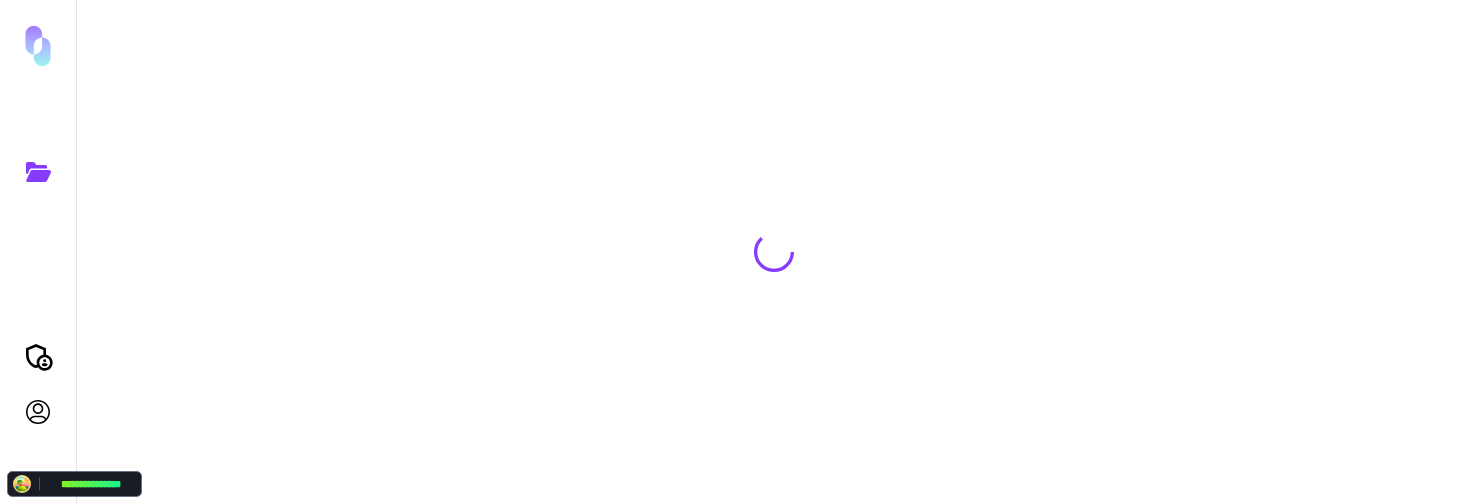 type 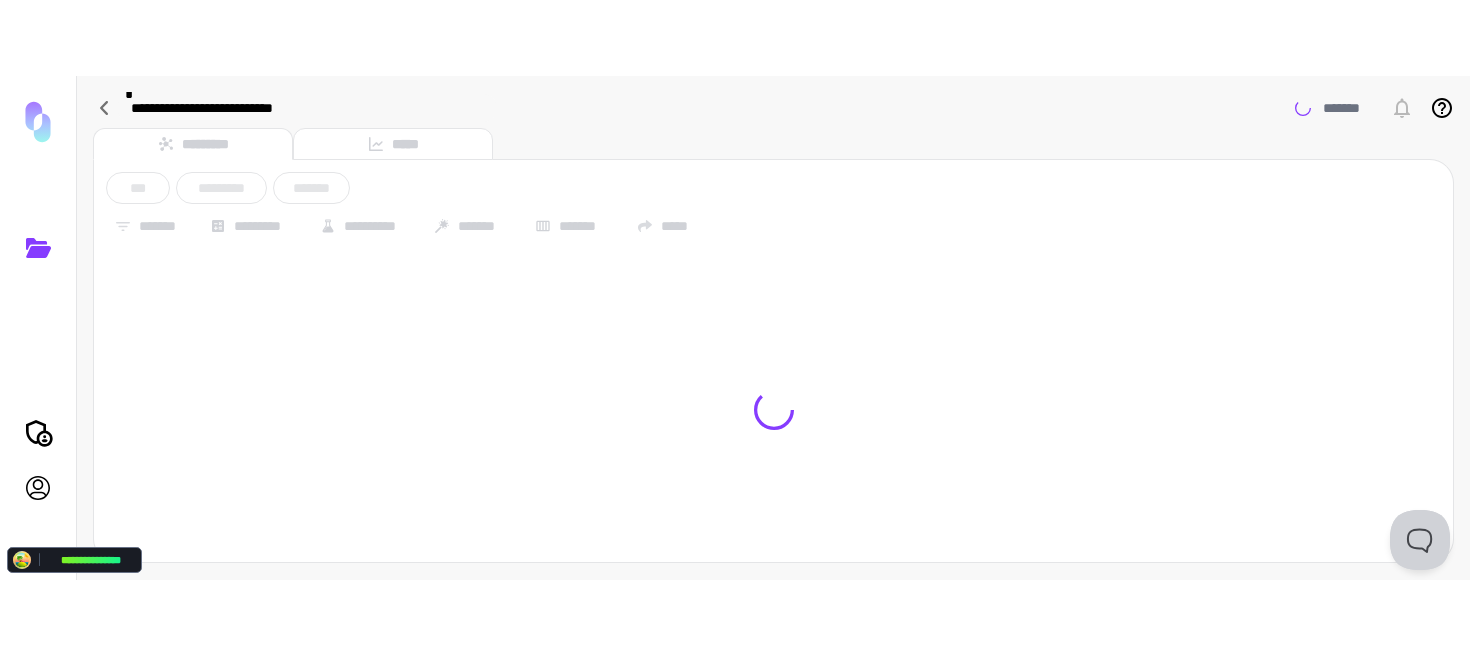 scroll, scrollTop: 0, scrollLeft: 0, axis: both 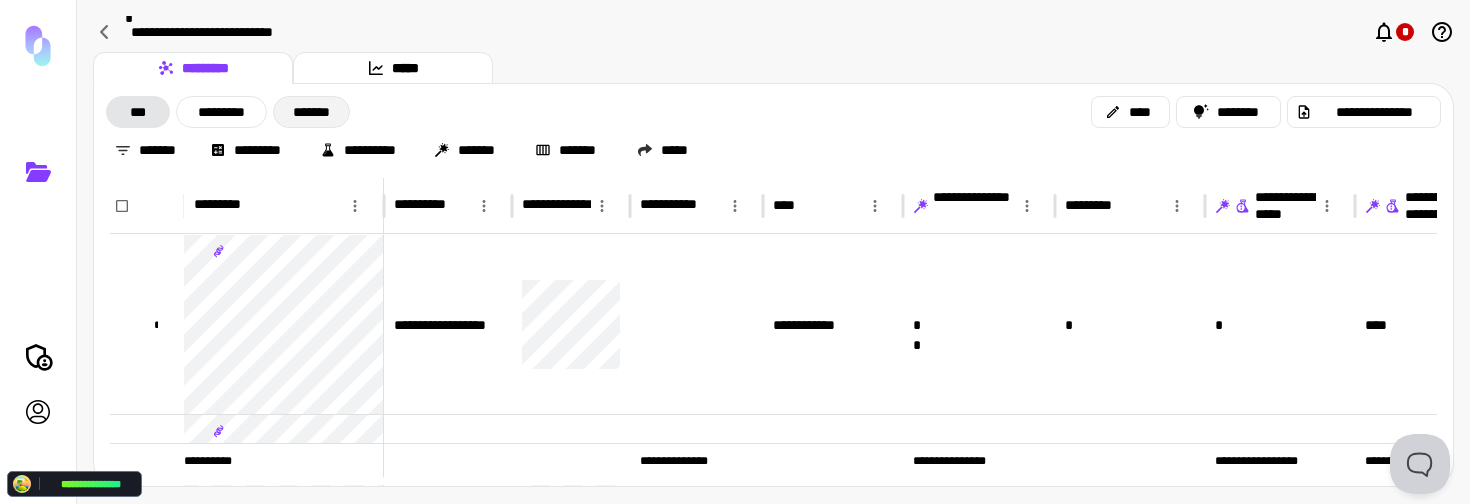 click on "*******" at bounding box center (311, 112) 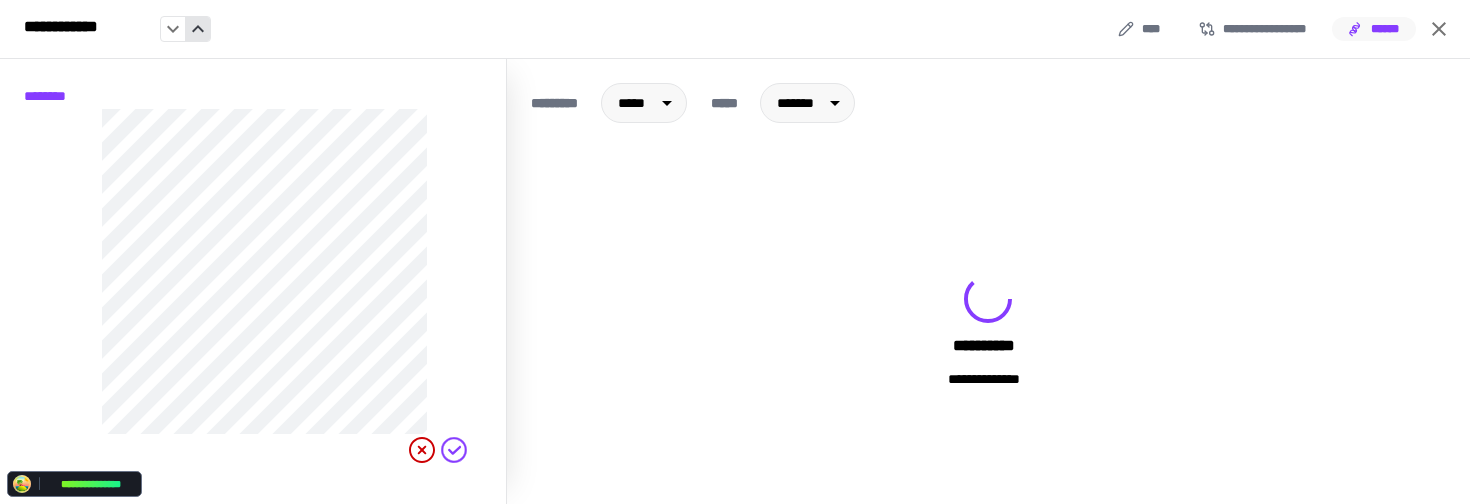 click 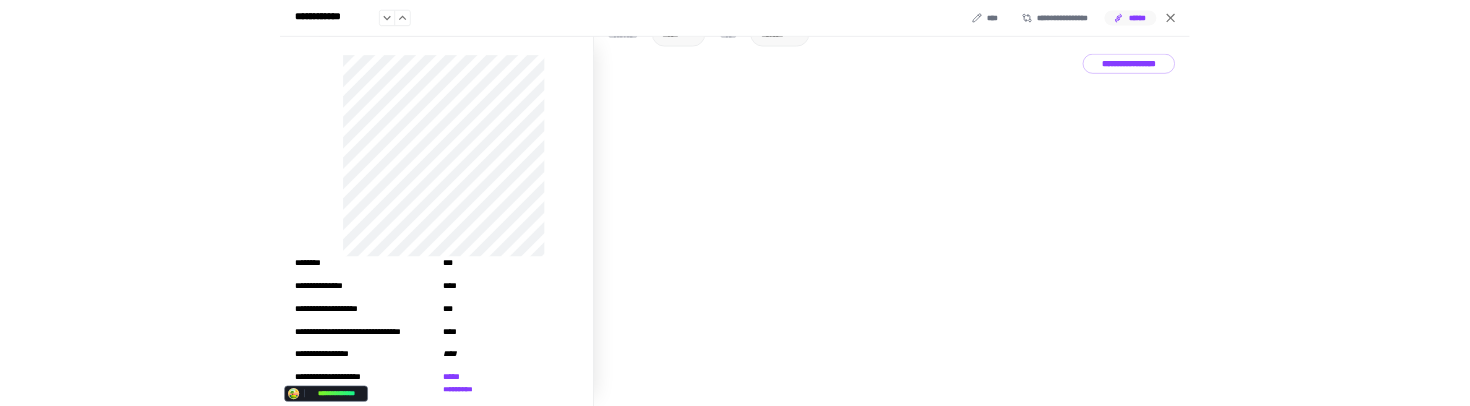 scroll, scrollTop: 0, scrollLeft: 0, axis: both 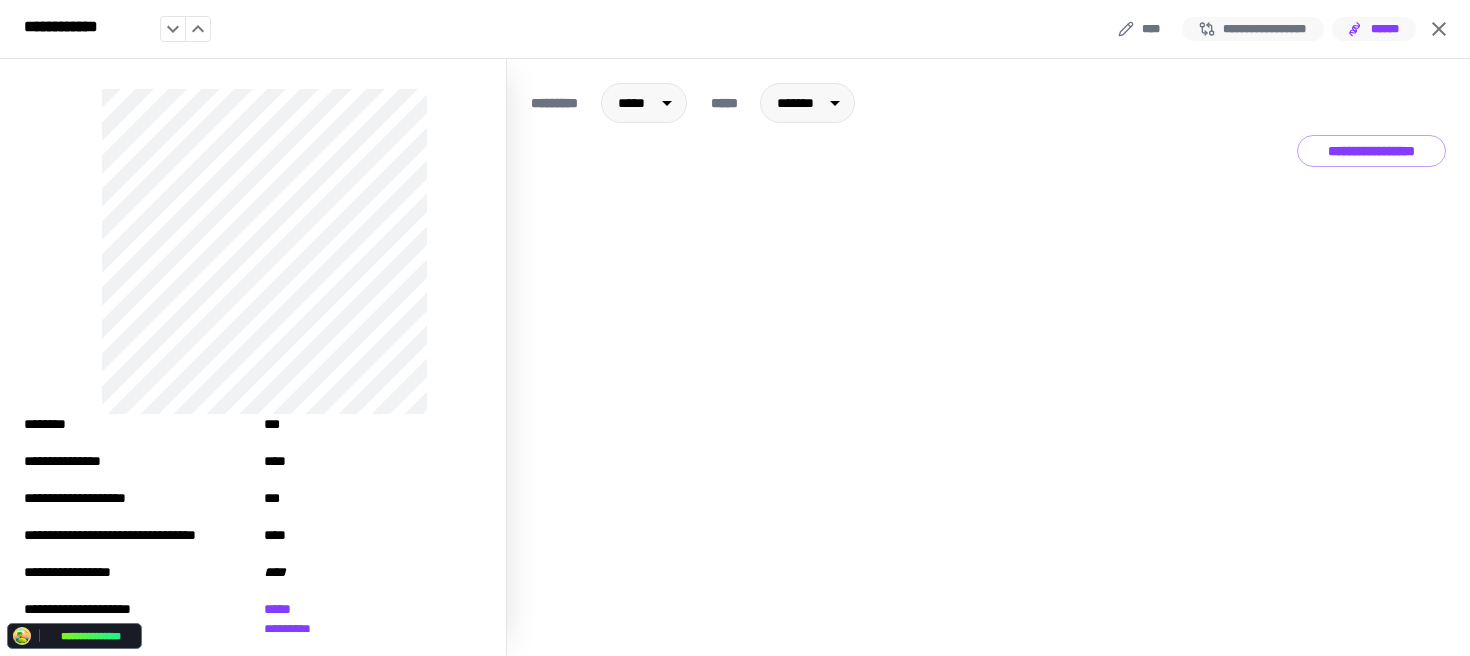 click on "**********" at bounding box center (1253, 29) 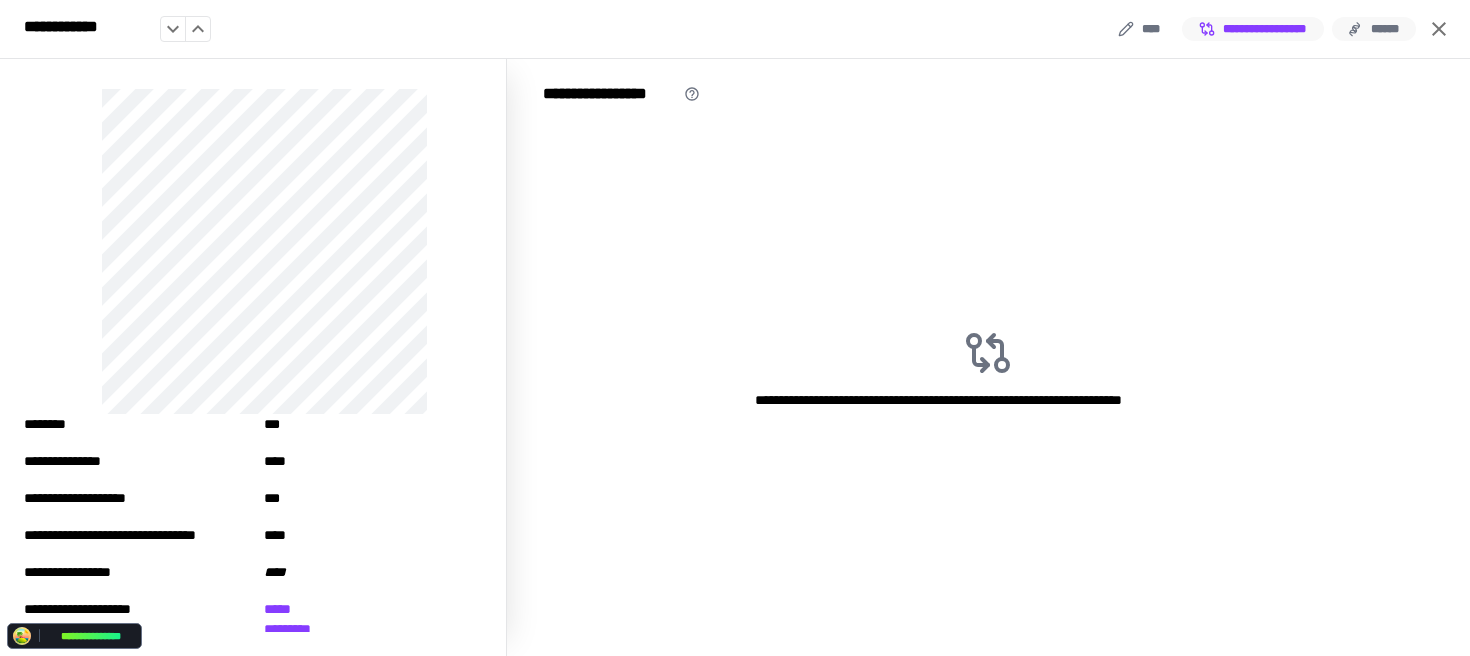 click on "******" at bounding box center (1374, 29) 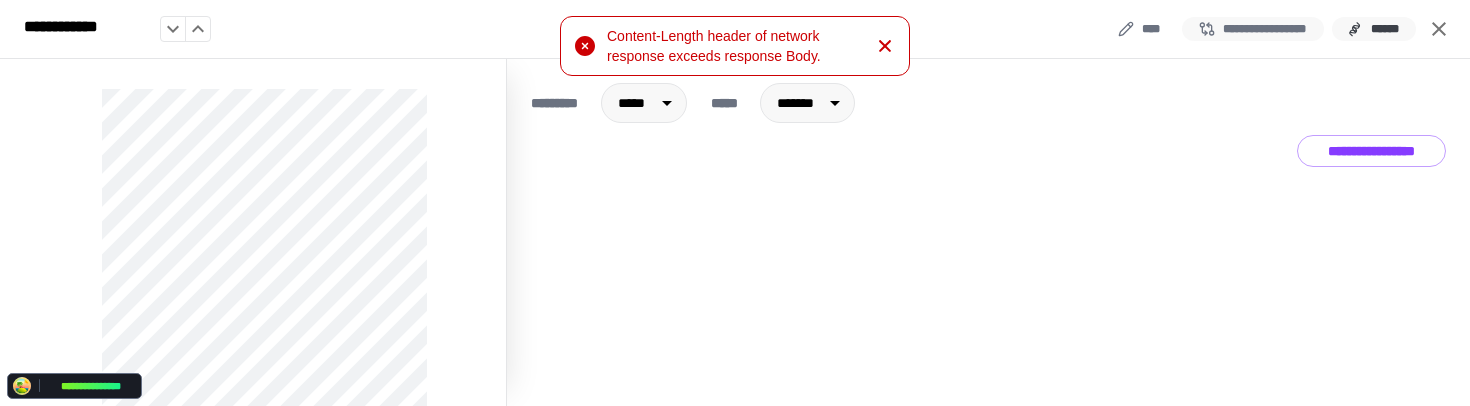 click on "**********" at bounding box center (1253, 29) 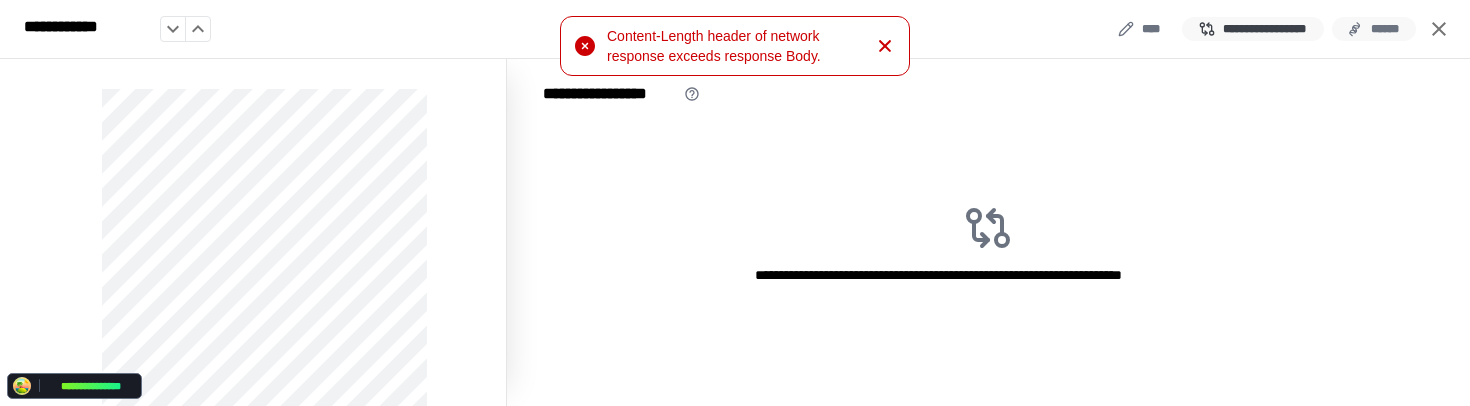 click on "******" at bounding box center (1374, 29) 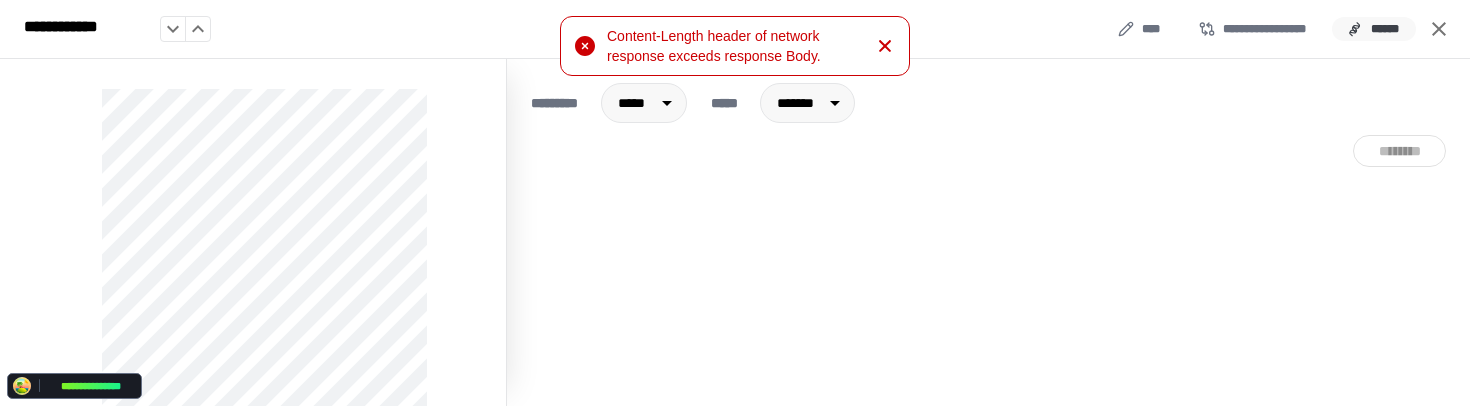 click on "********" at bounding box center [988, 165] 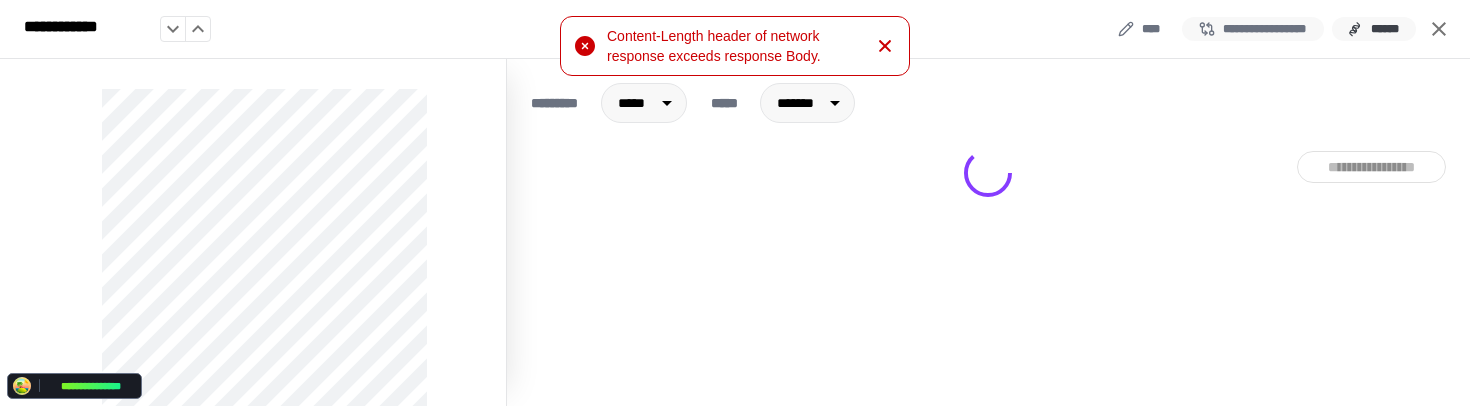 click on "**********" at bounding box center (1253, 29) 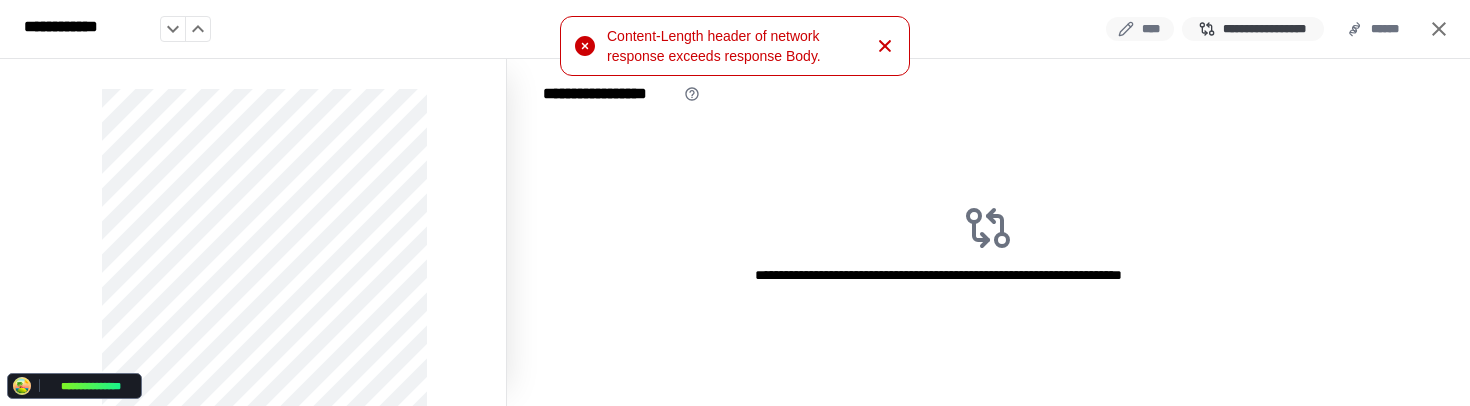 click on "****" at bounding box center (1140, 29) 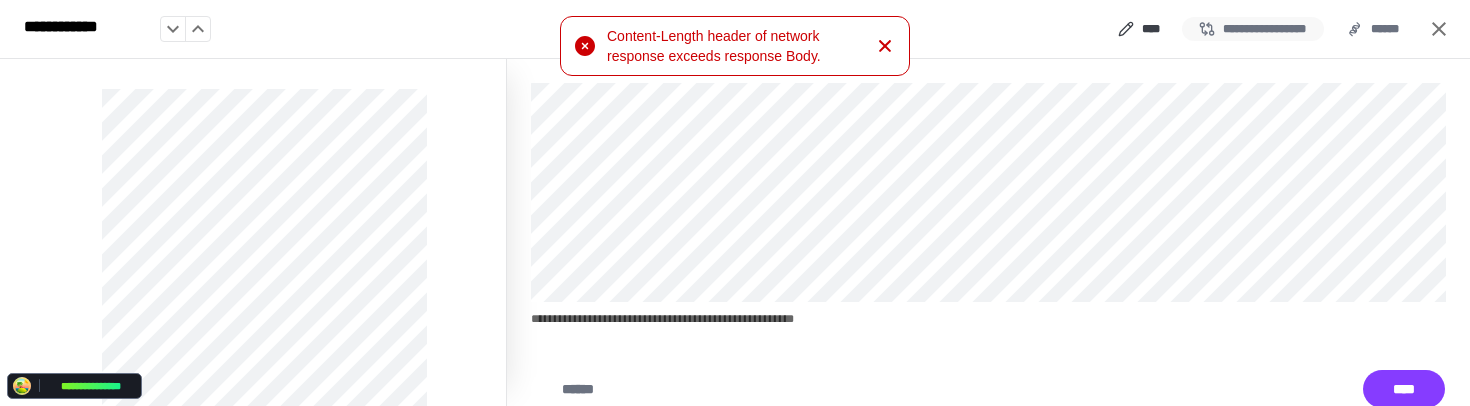 click on "**********" at bounding box center (1253, 29) 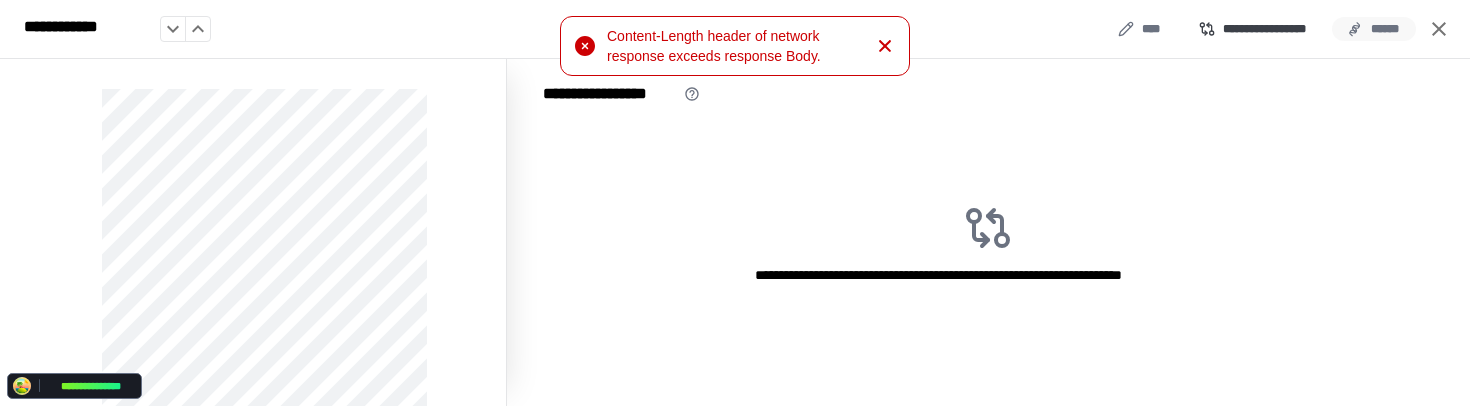 click on "******" at bounding box center (1374, 29) 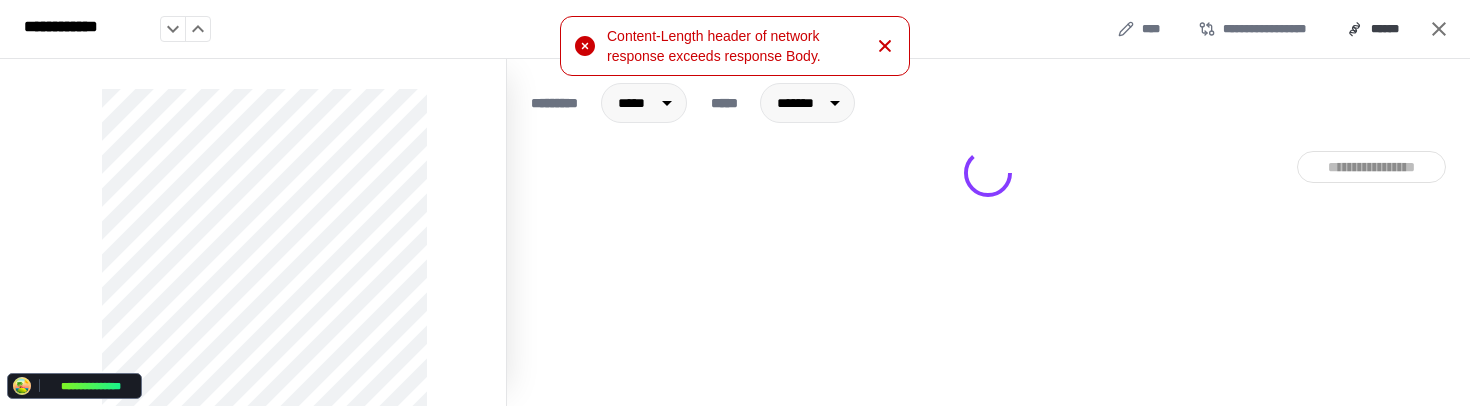 type 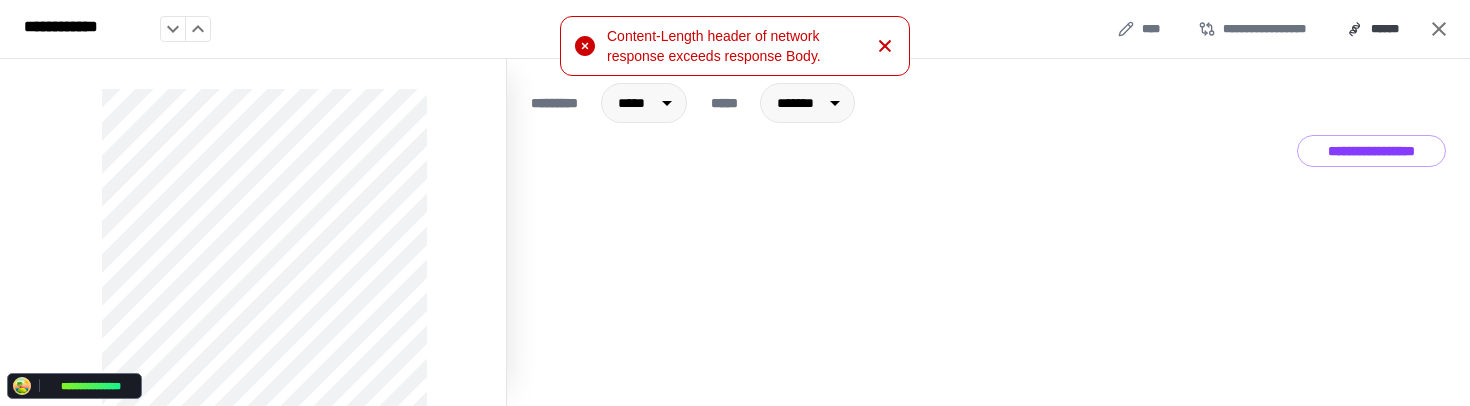 click 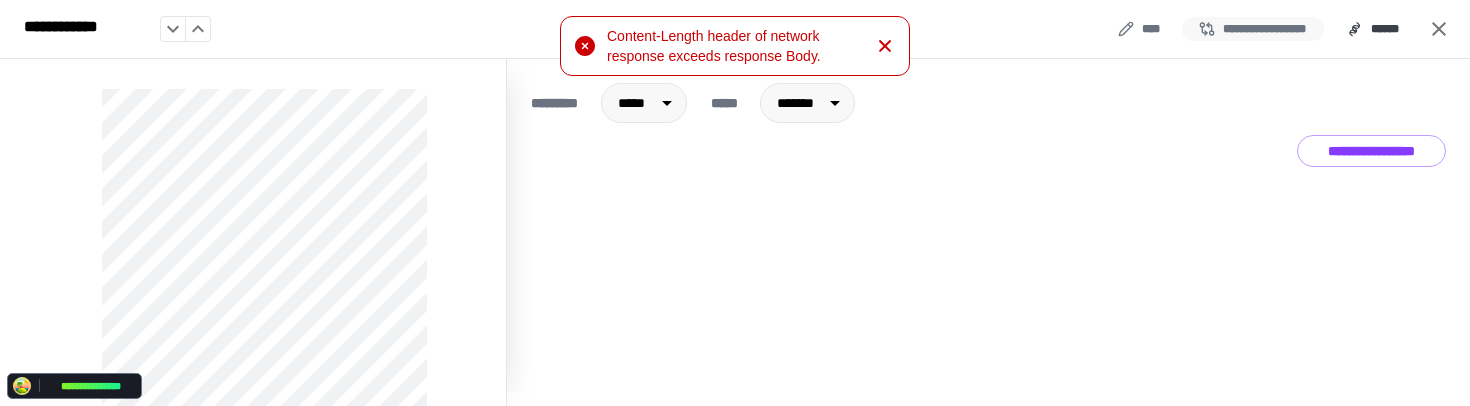 click on "**********" at bounding box center (1253, 29) 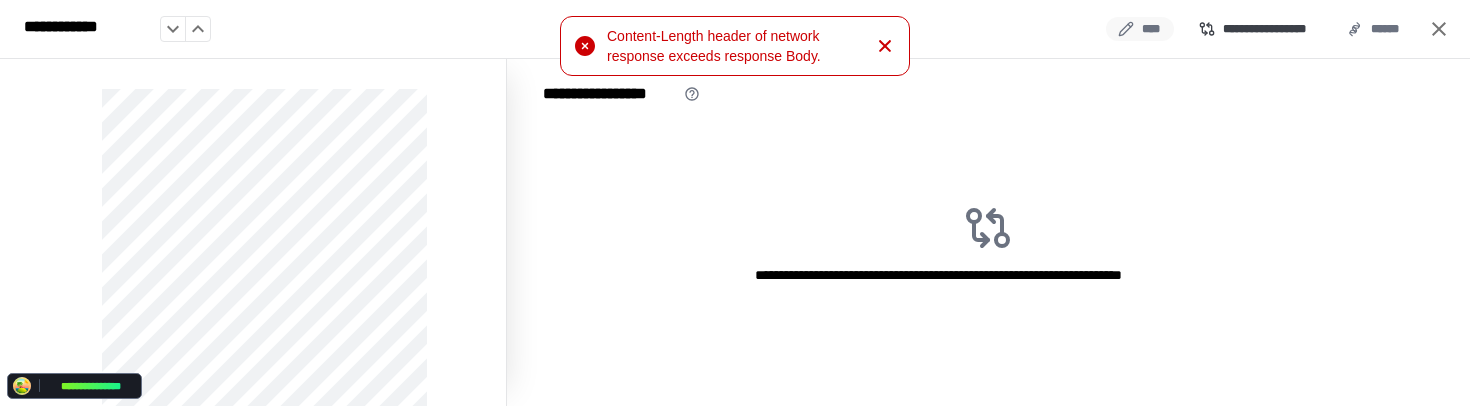 click on "****" at bounding box center (1140, 29) 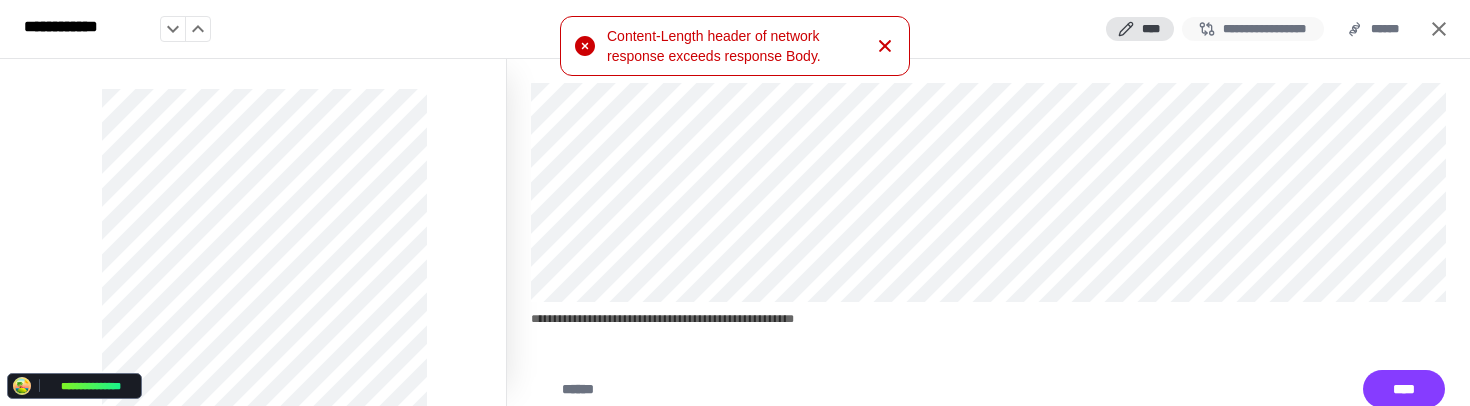 click on "**********" at bounding box center (1253, 29) 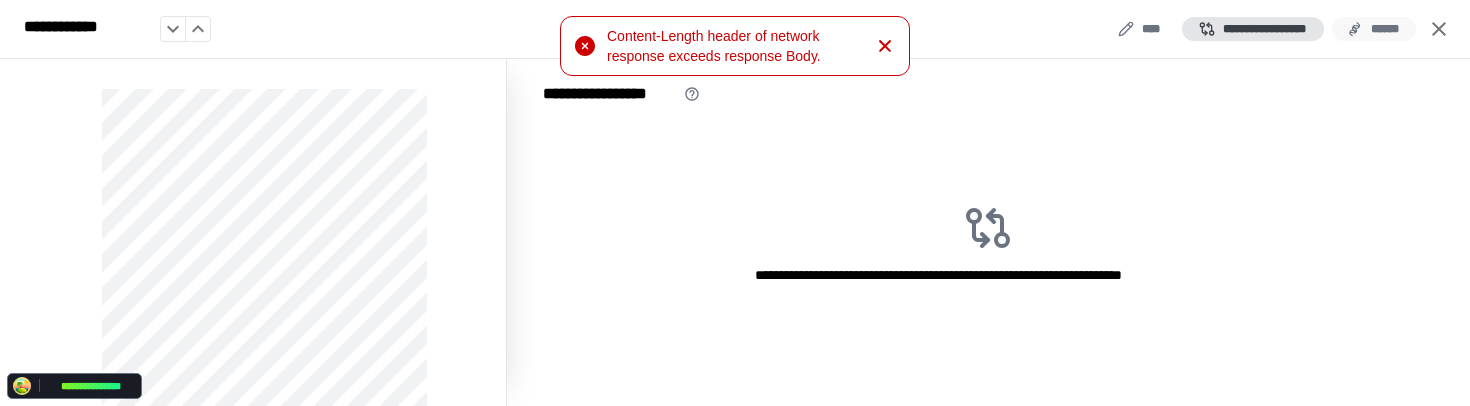 click on "******" at bounding box center [1374, 29] 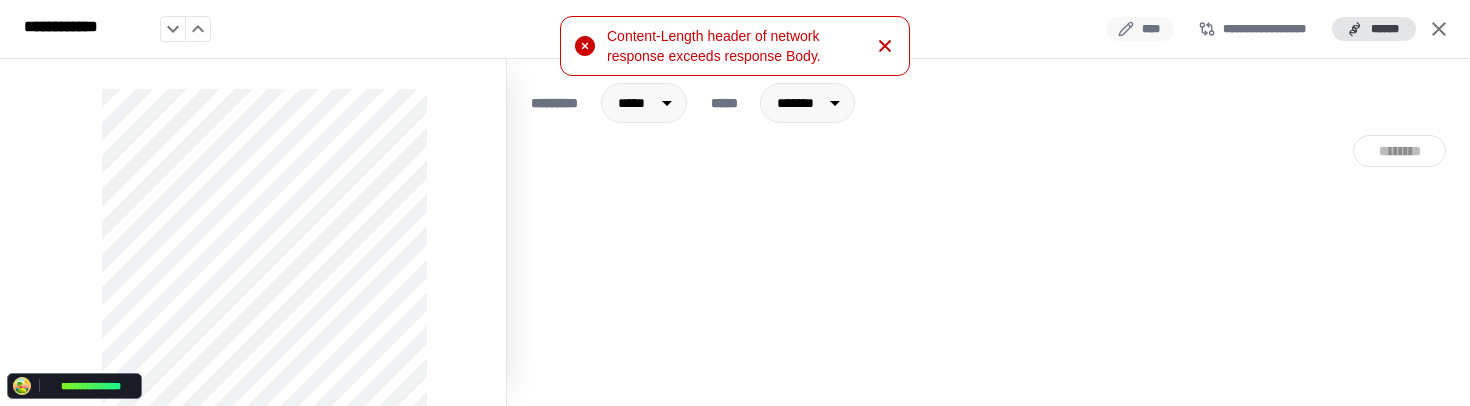 click on "****" at bounding box center [1140, 29] 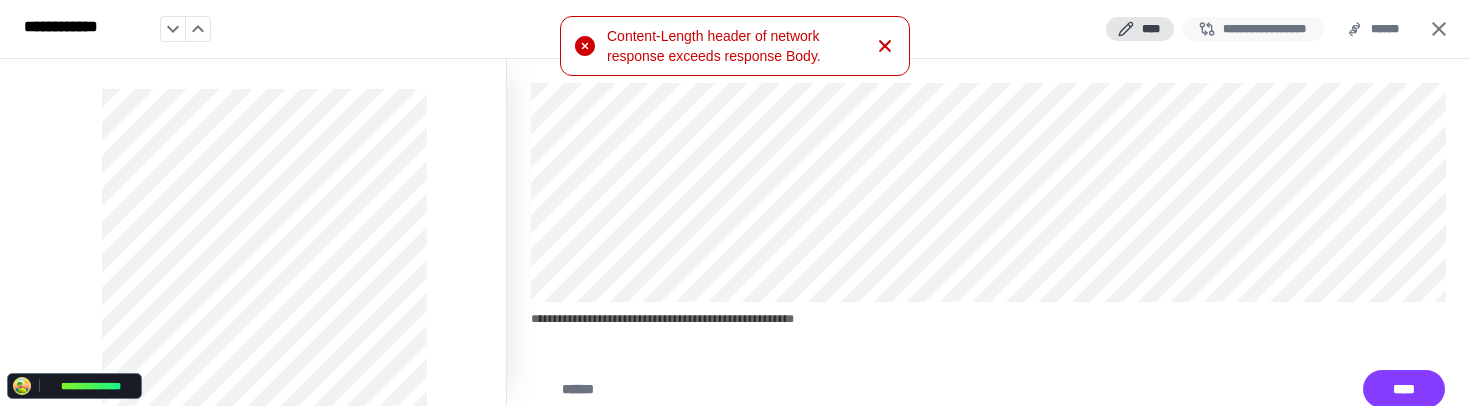 click on "**********" at bounding box center (1253, 29) 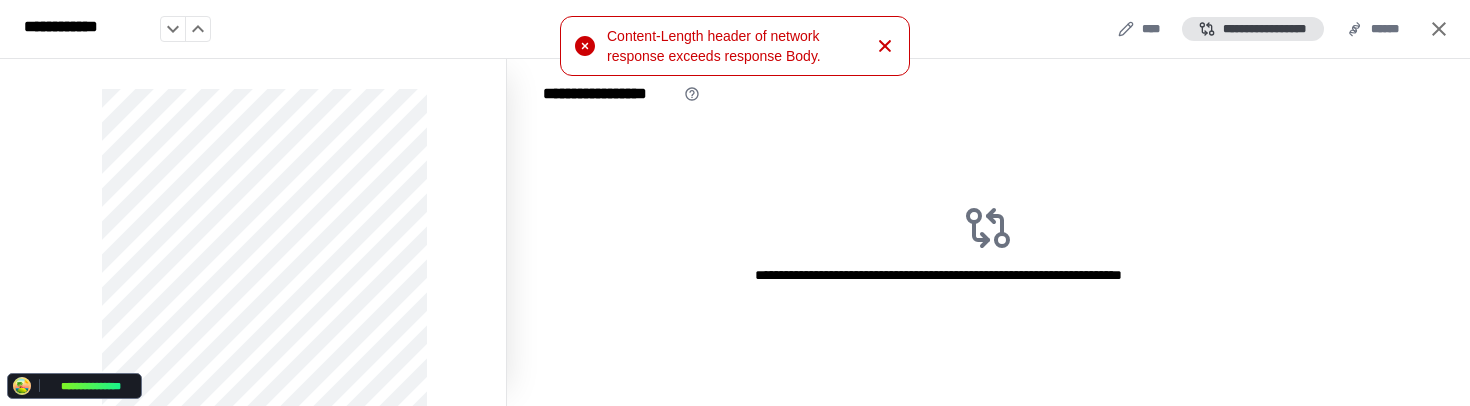 click 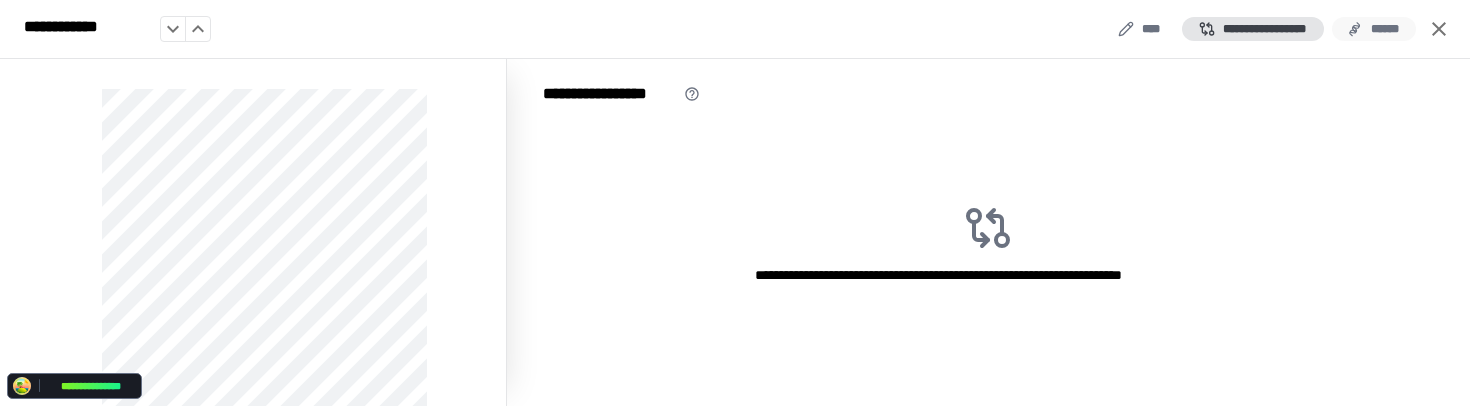 click on "******" at bounding box center [1374, 29] 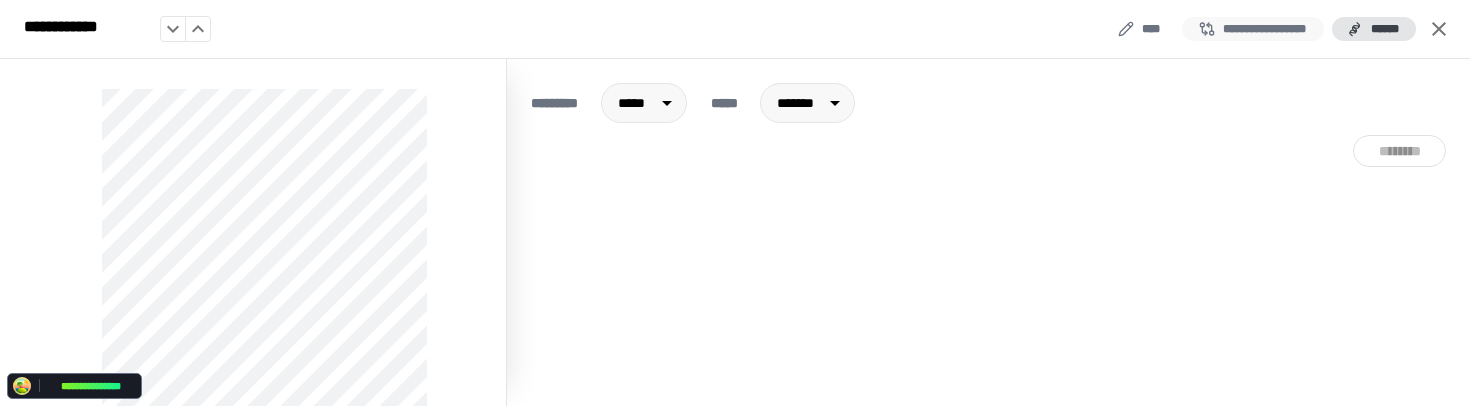 click on "**********" at bounding box center (1253, 29) 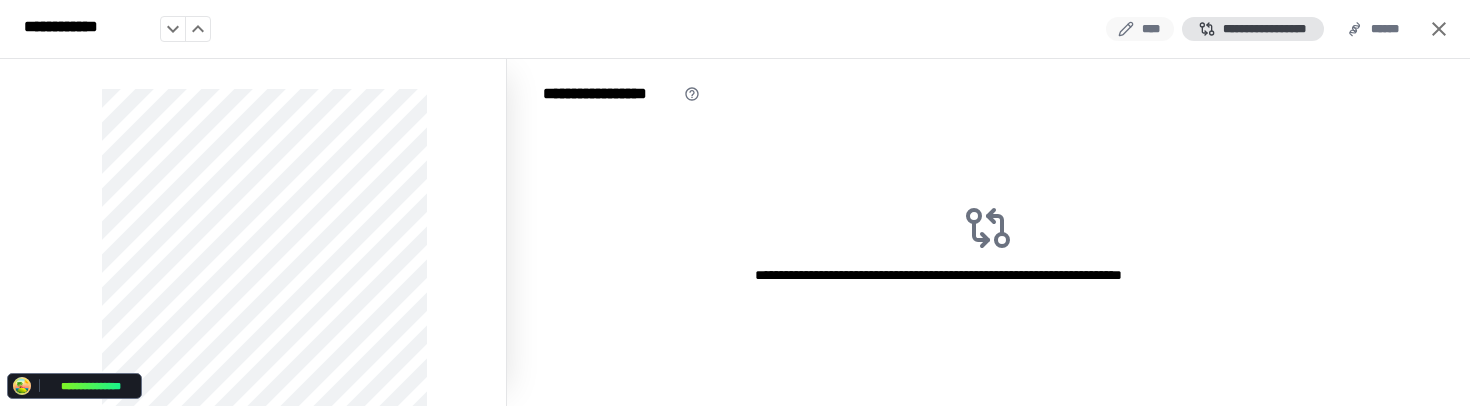 click on "****" at bounding box center (1140, 29) 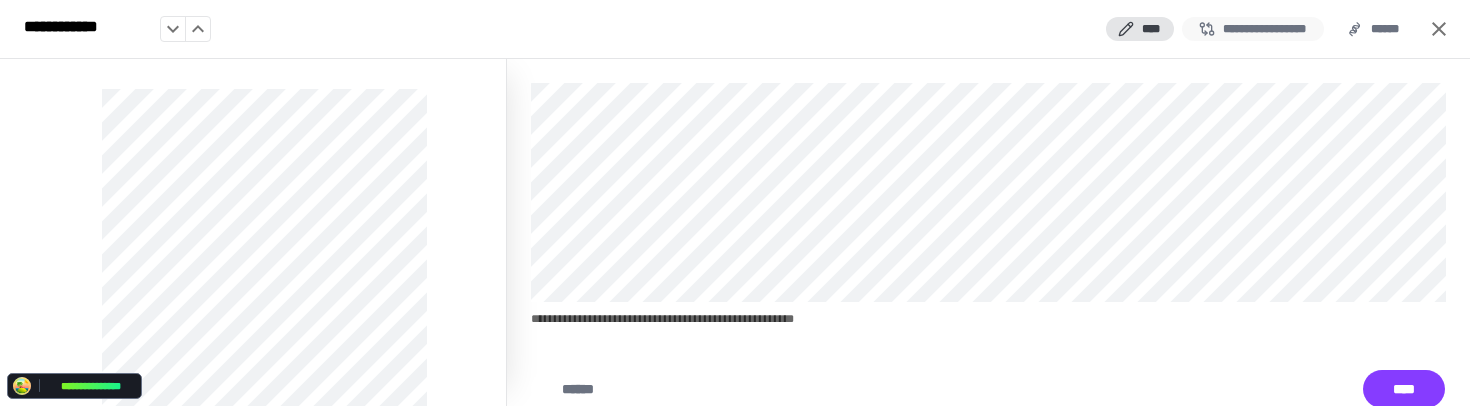 click on "**********" at bounding box center (1253, 29) 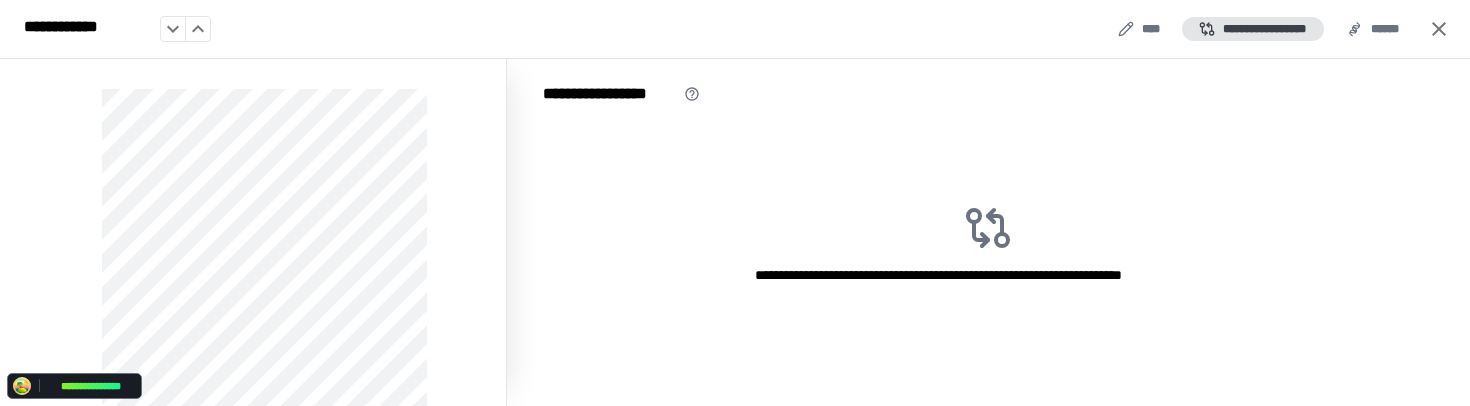 type 